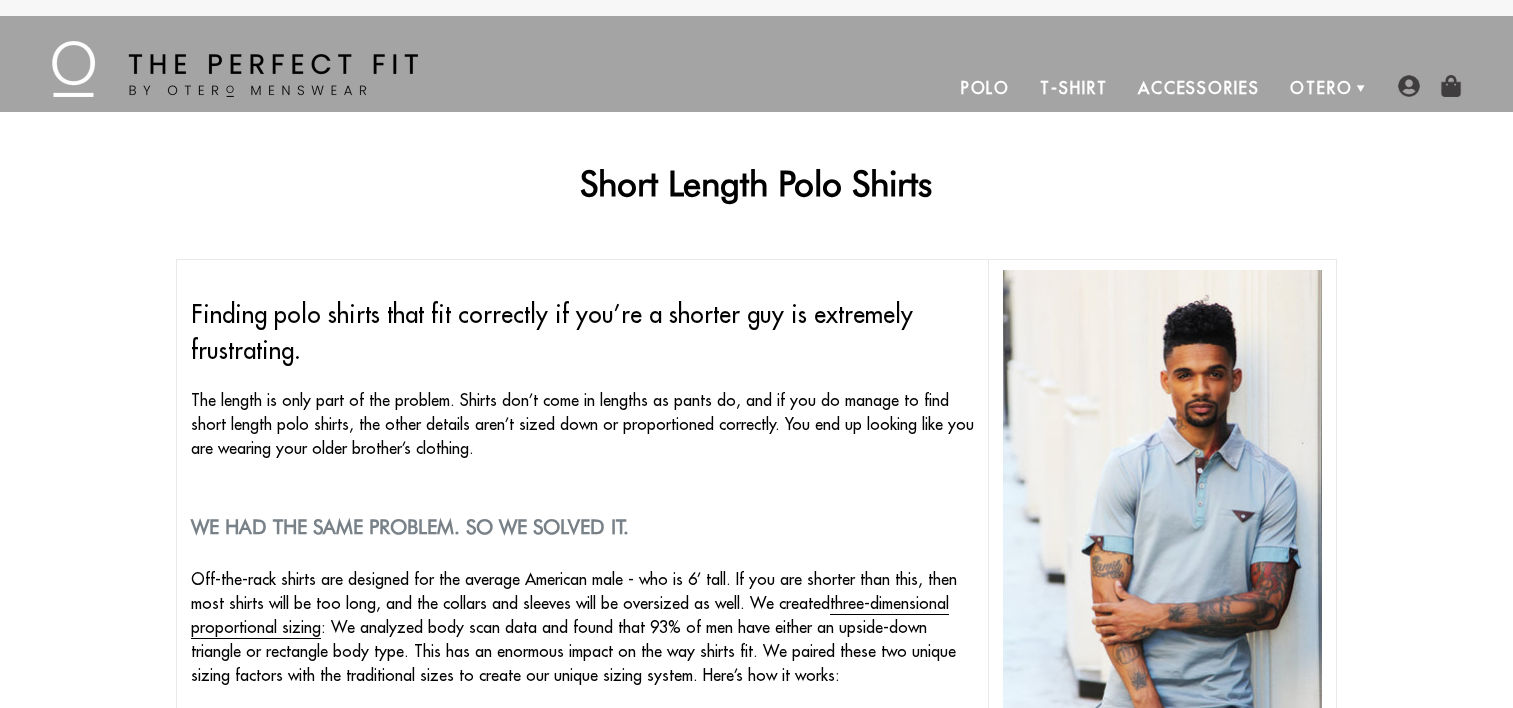 scroll, scrollTop: 0, scrollLeft: 0, axis: both 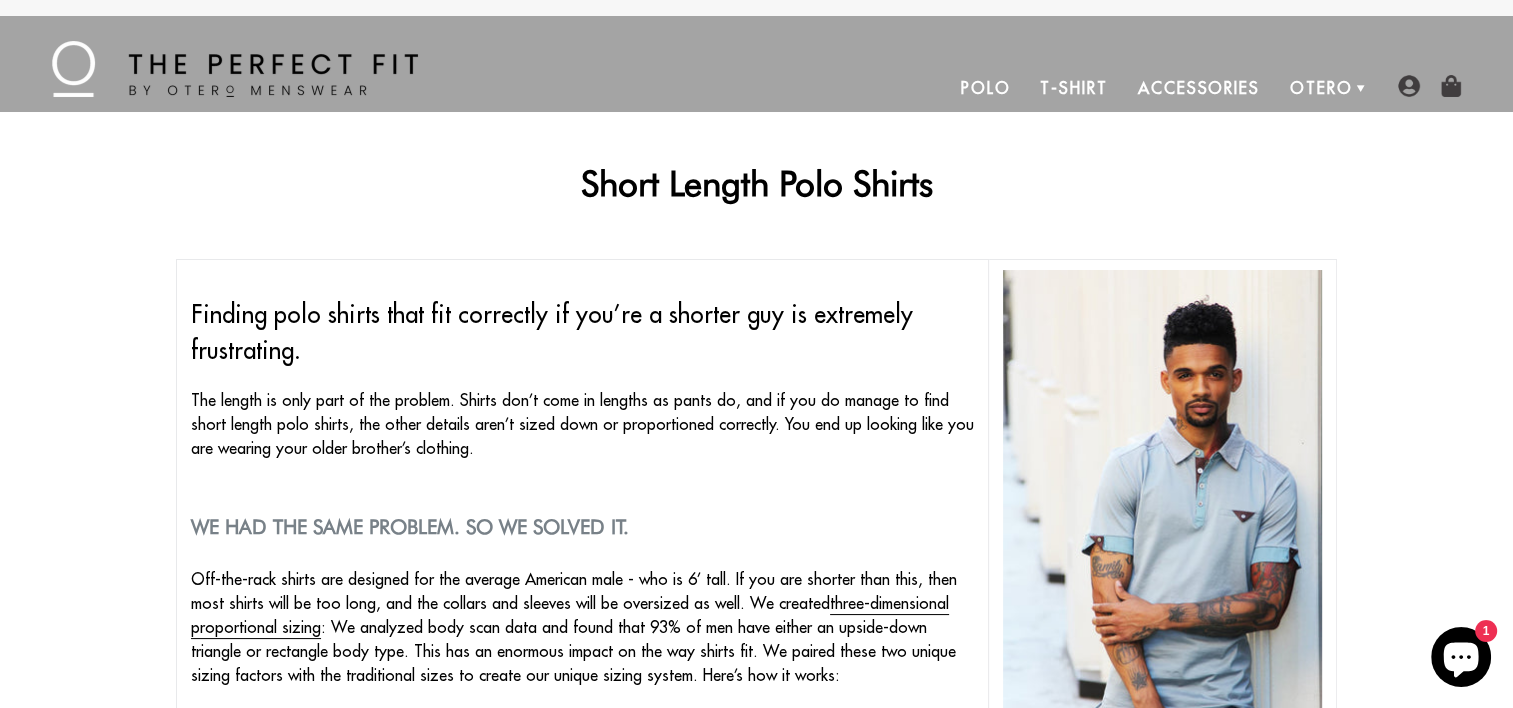 click on "Polo" at bounding box center [986, 88] 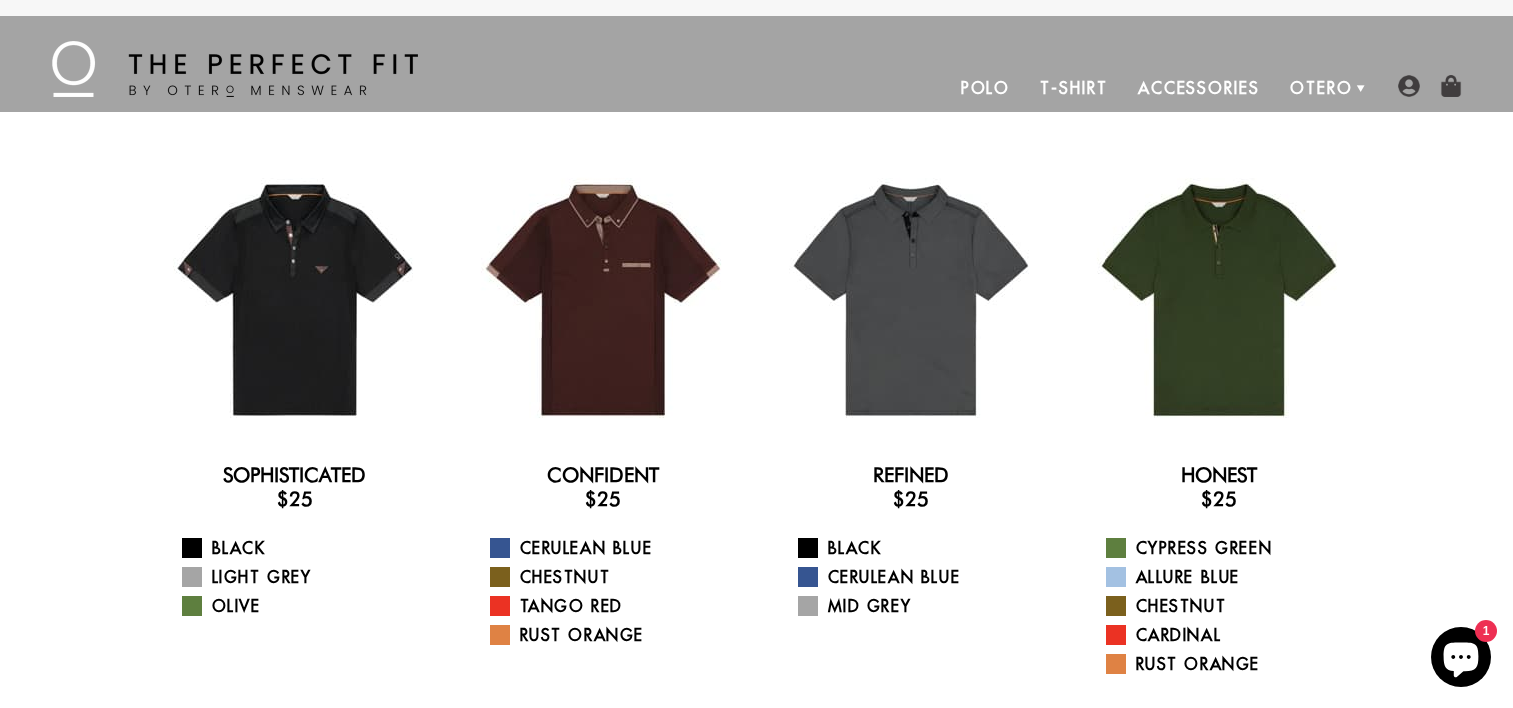 scroll, scrollTop: 0, scrollLeft: 0, axis: both 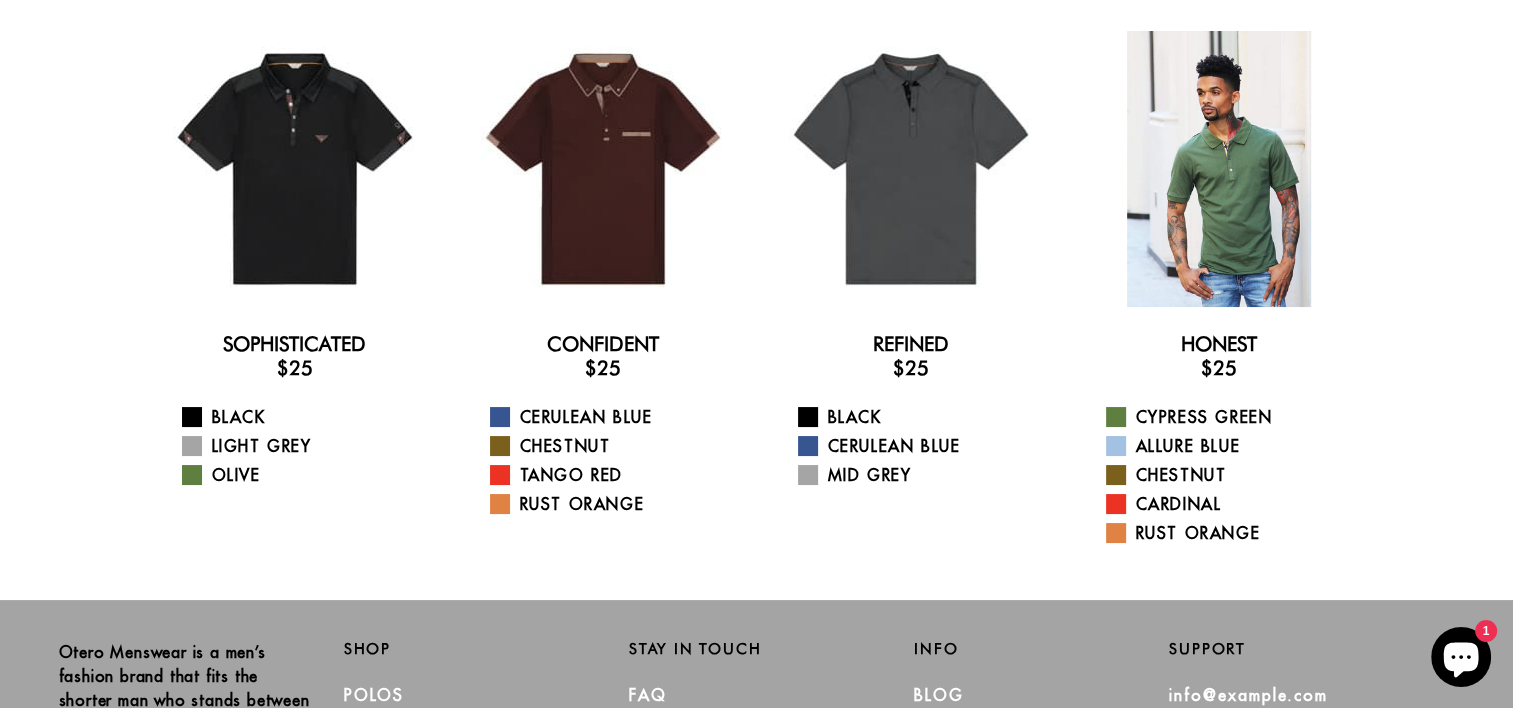 click at bounding box center (1219, 169) 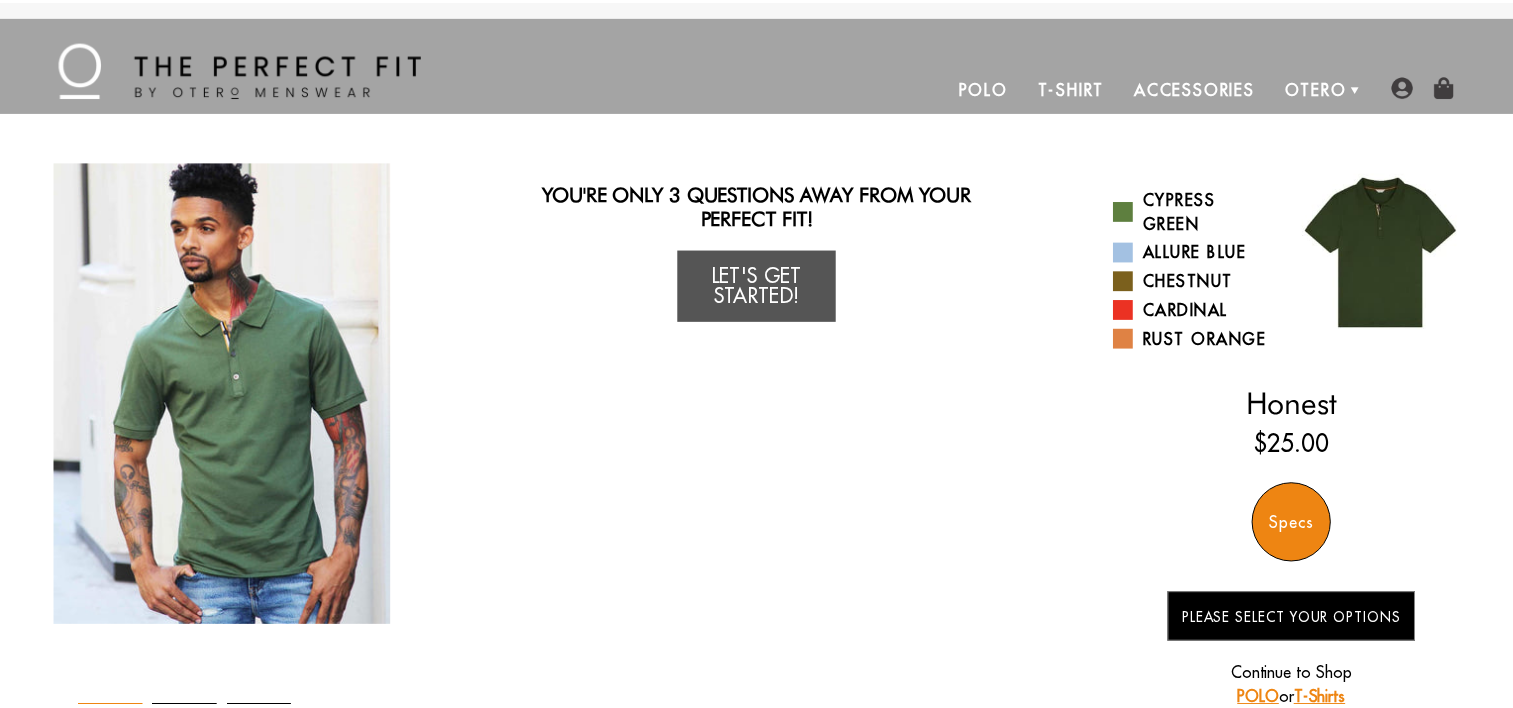 scroll, scrollTop: 0, scrollLeft: 0, axis: both 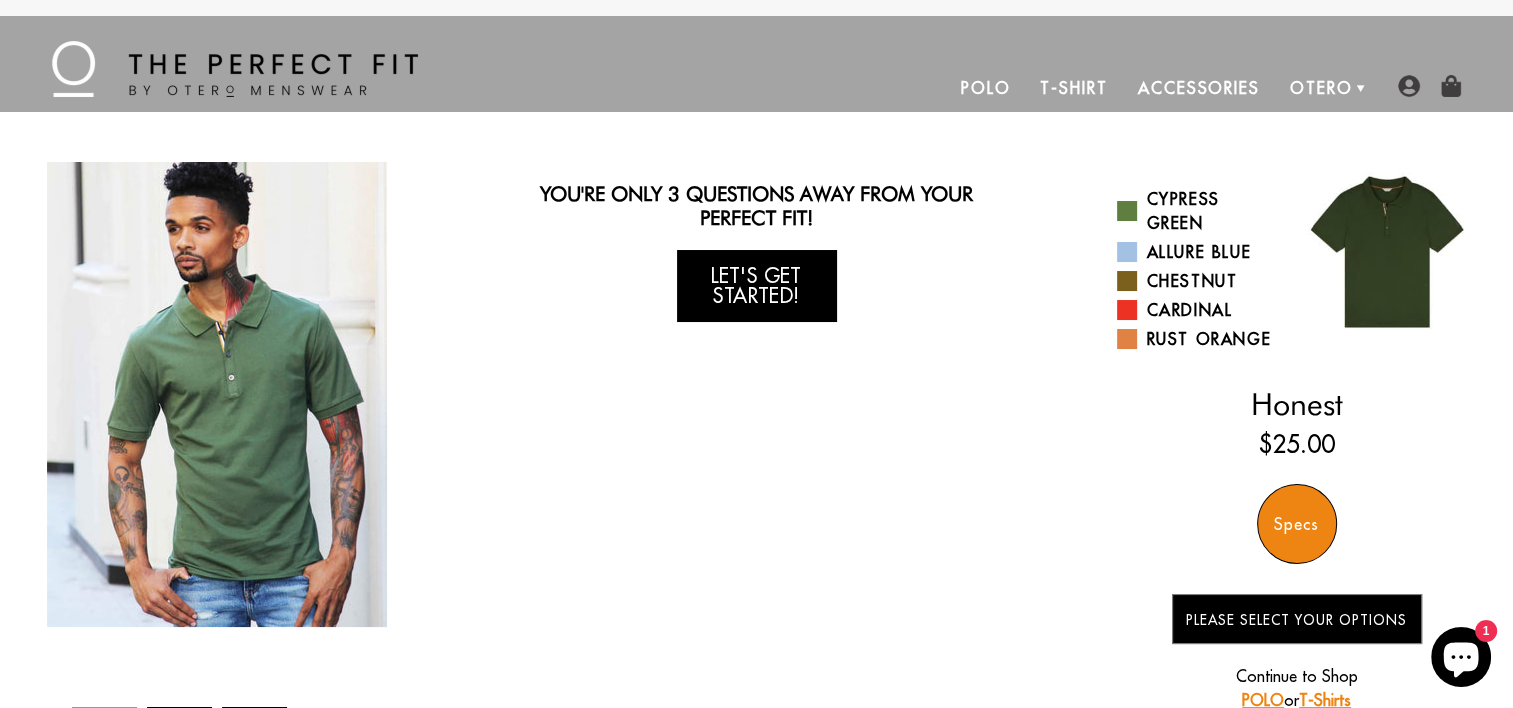 click on "Let's Get Started!" at bounding box center [757, 286] 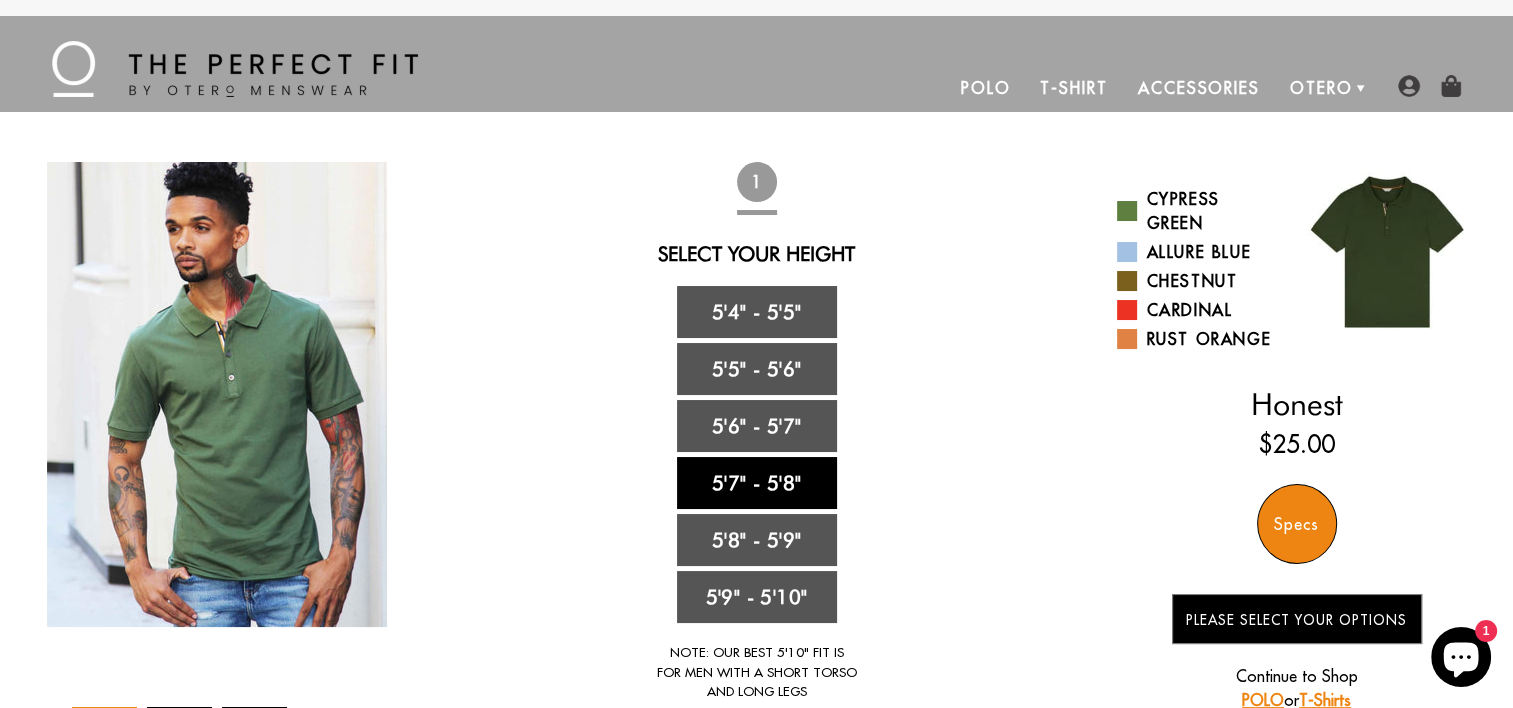click on "5'7" - 5'8"" at bounding box center [757, 483] 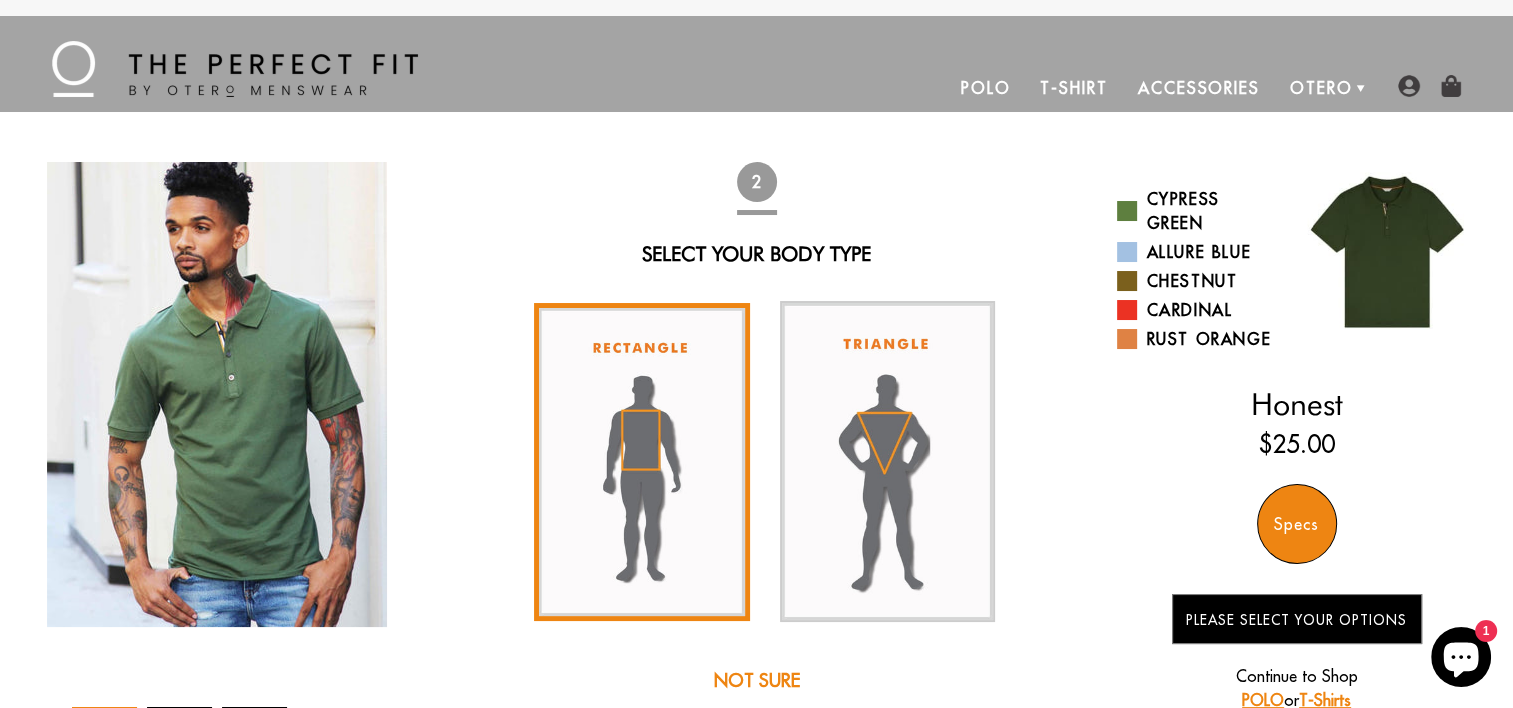 click at bounding box center (642, 462) 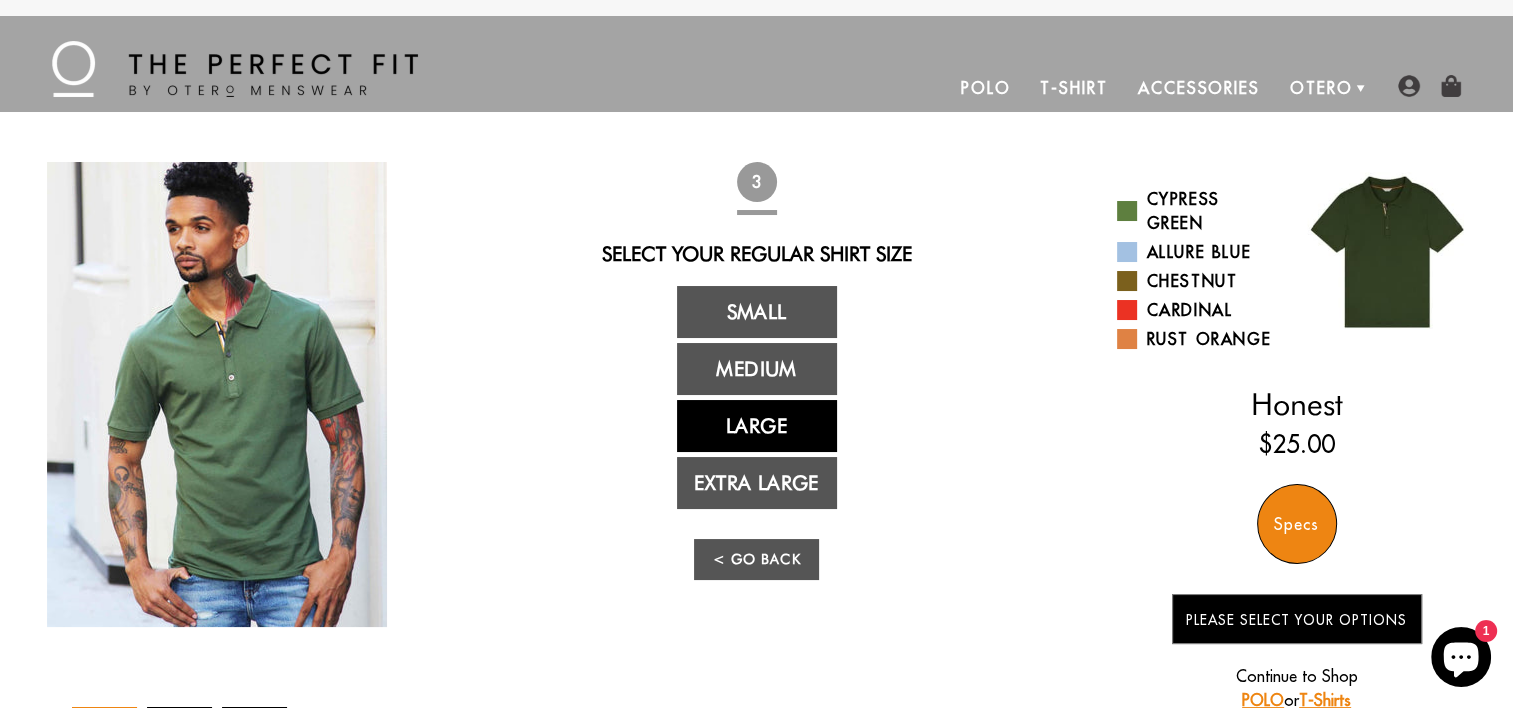 click on "Large" at bounding box center [757, 426] 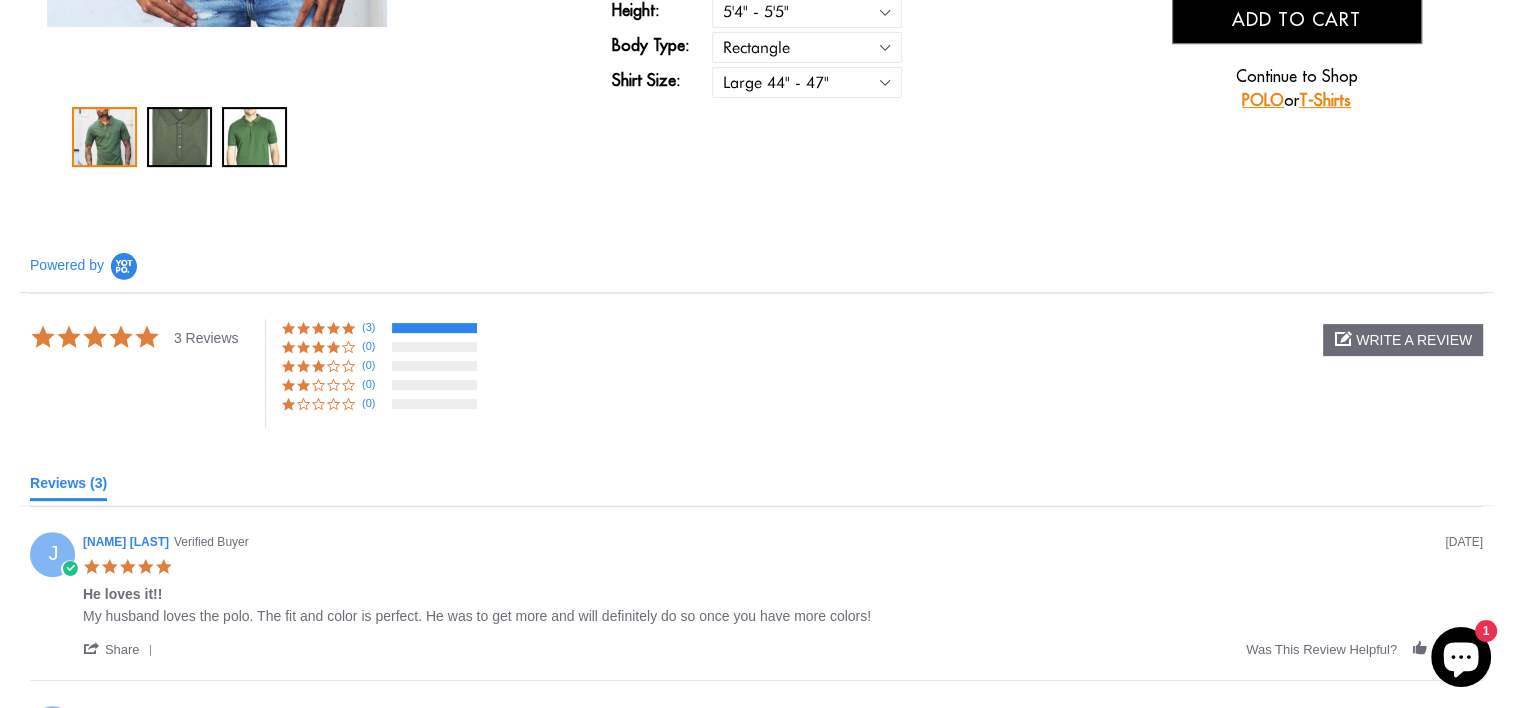 scroll, scrollTop: 100, scrollLeft: 0, axis: vertical 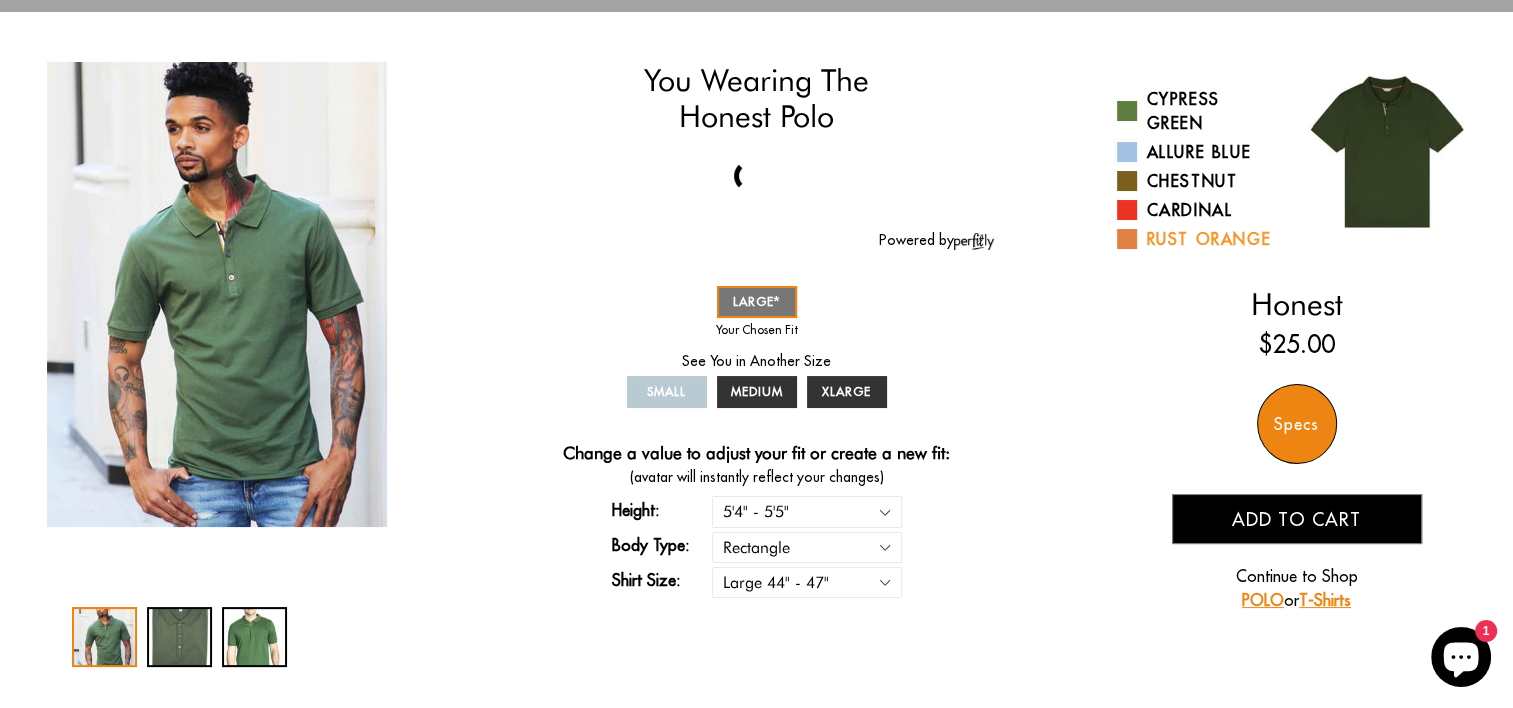 click at bounding box center [1127, 239] 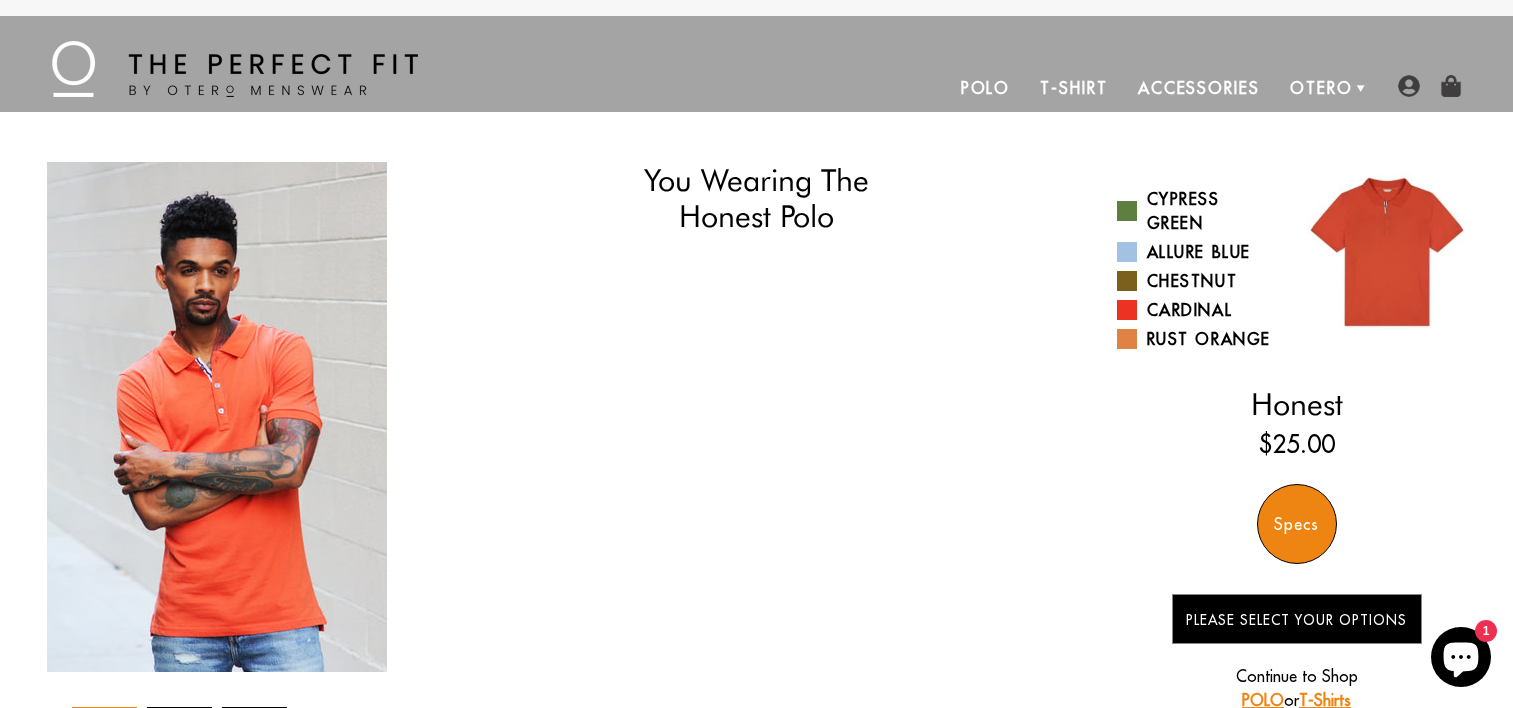 scroll, scrollTop: 0, scrollLeft: 0, axis: both 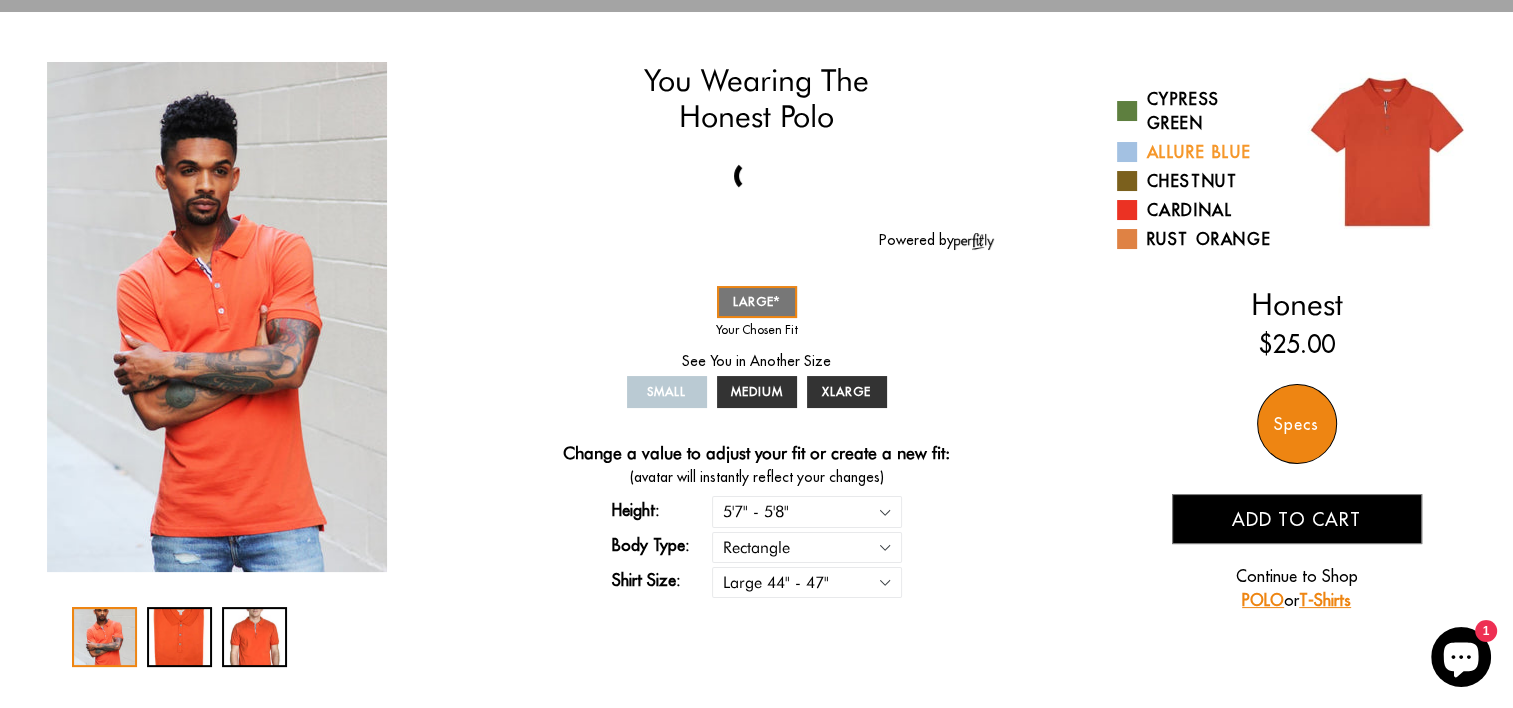 click at bounding box center [1127, 152] 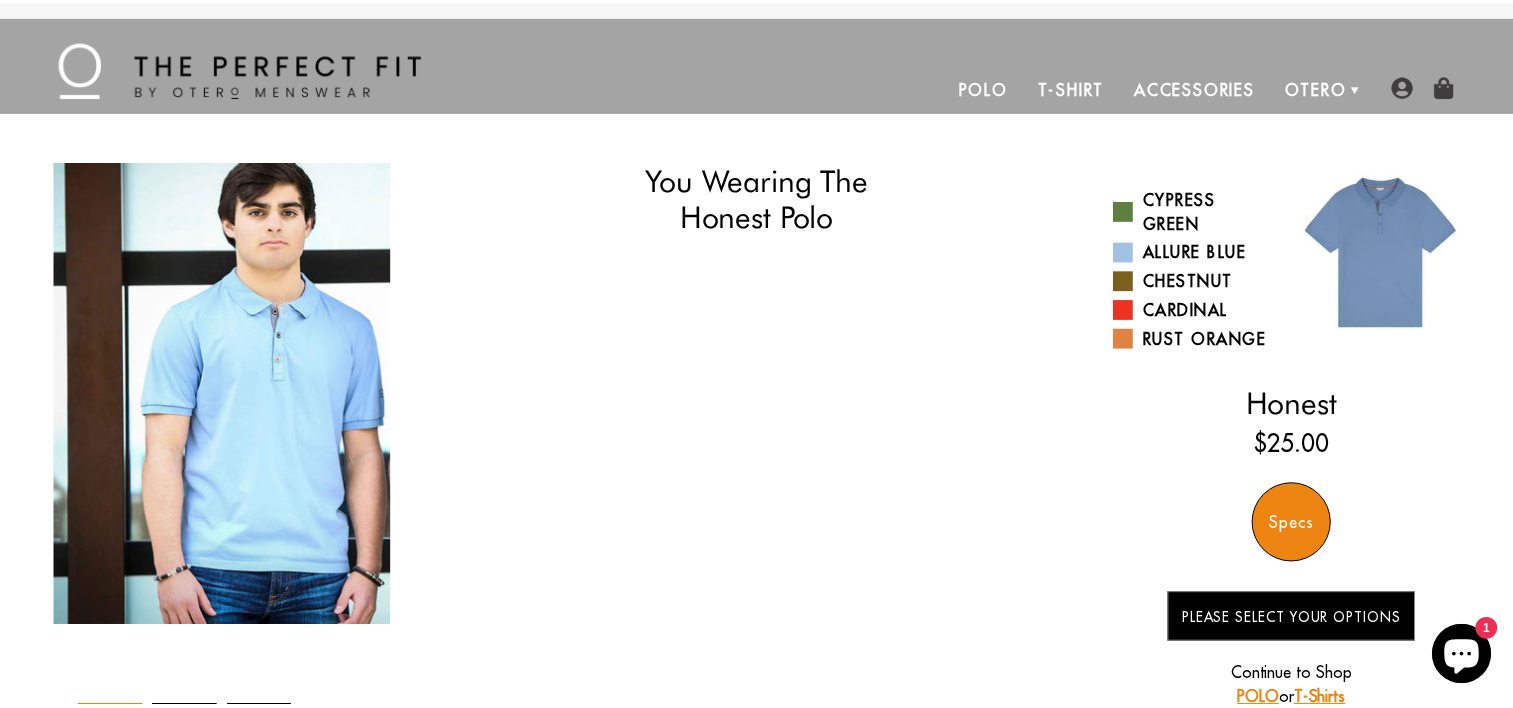 scroll, scrollTop: 0, scrollLeft: 0, axis: both 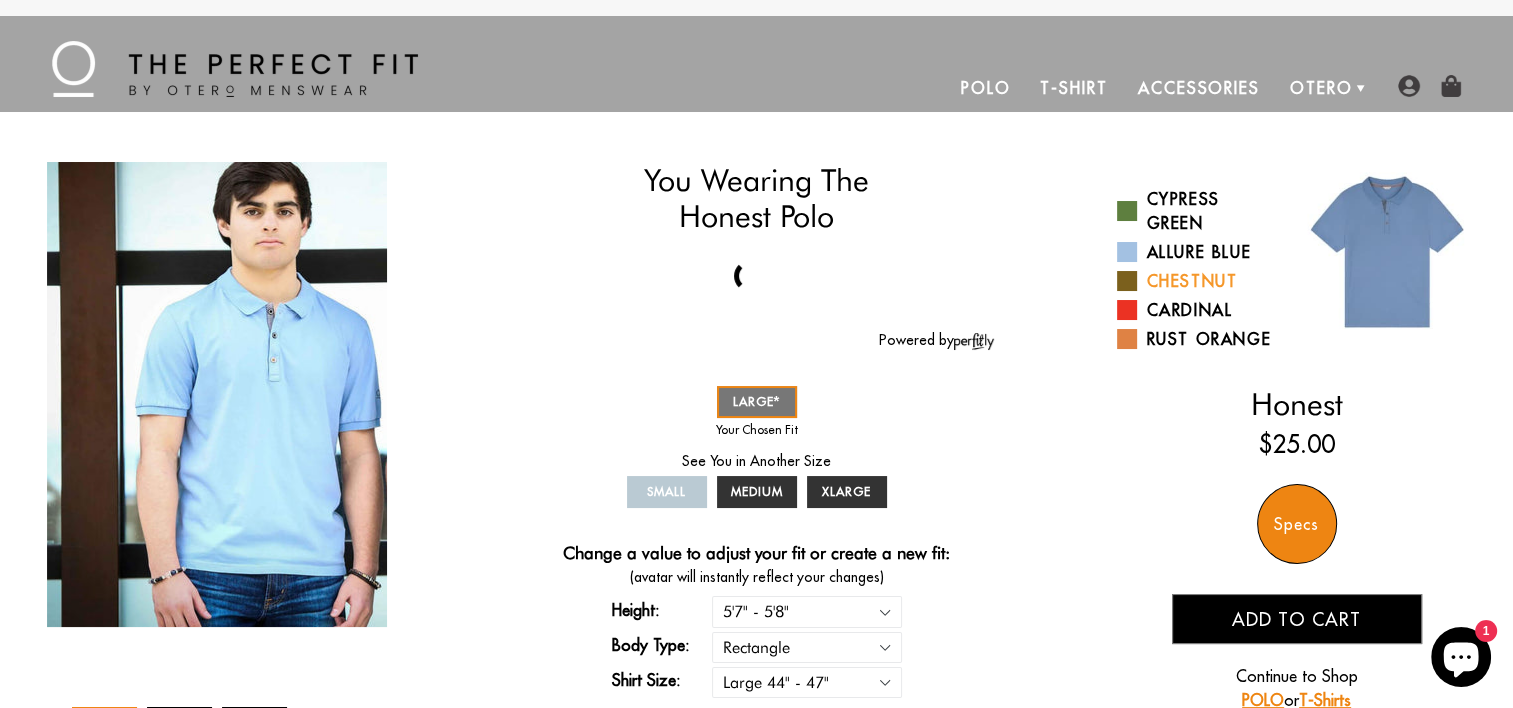 click at bounding box center (1127, 281) 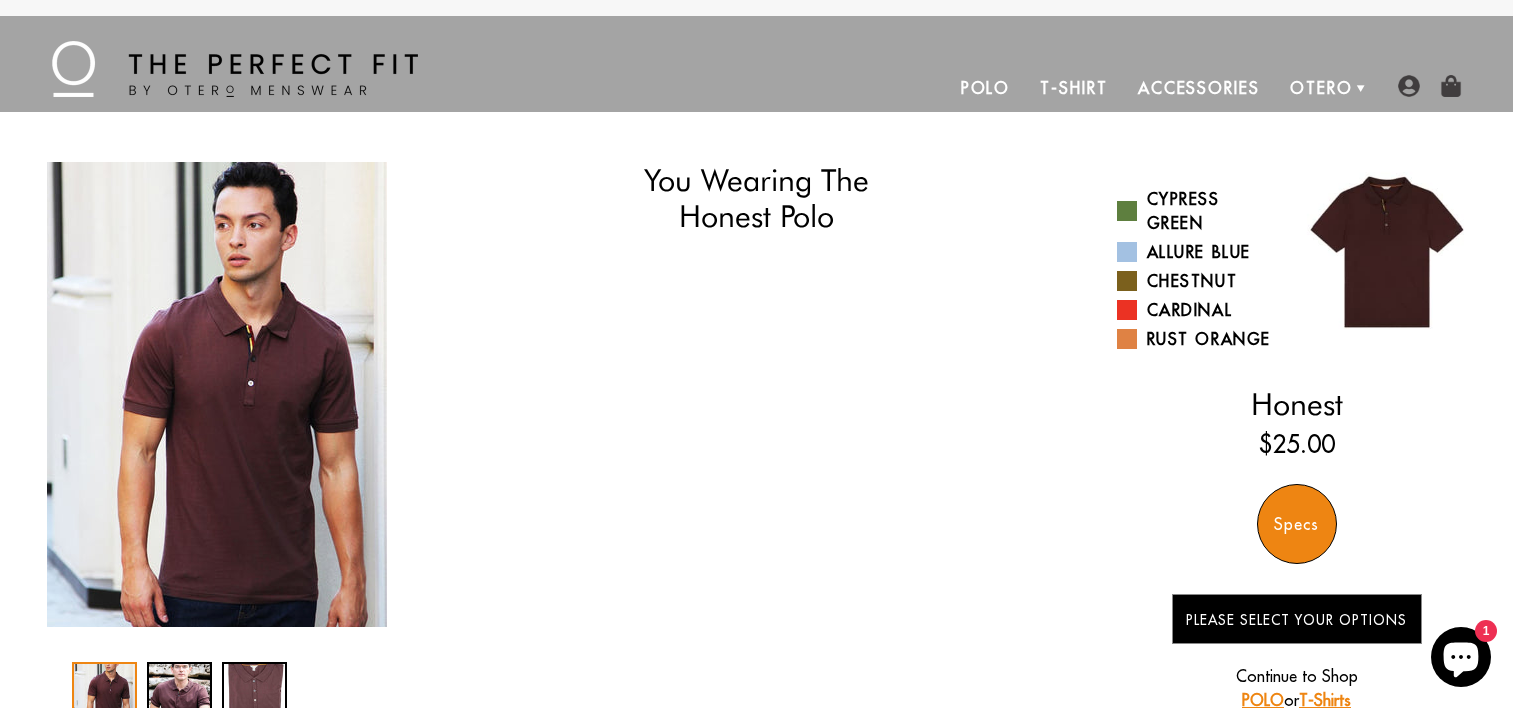 scroll, scrollTop: 0, scrollLeft: 0, axis: both 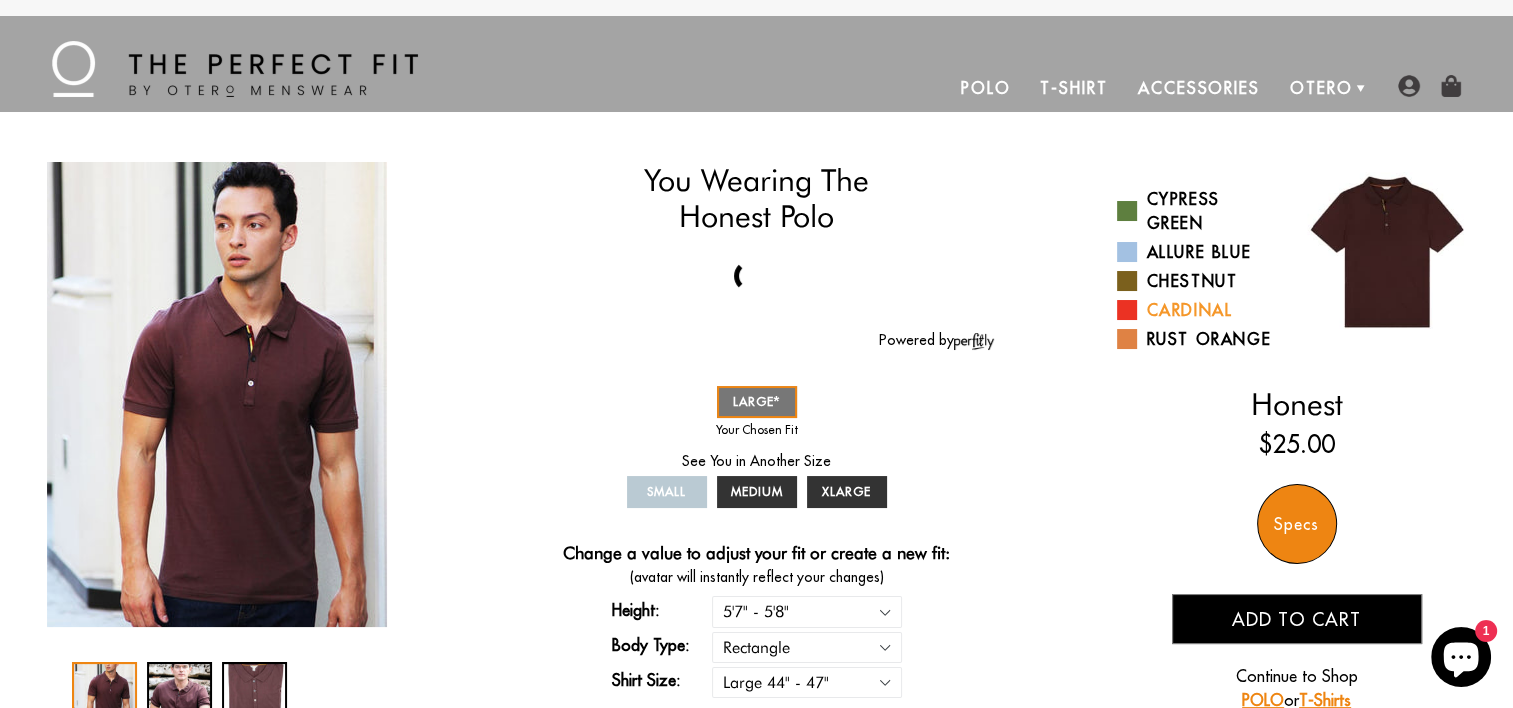 click at bounding box center [1127, 310] 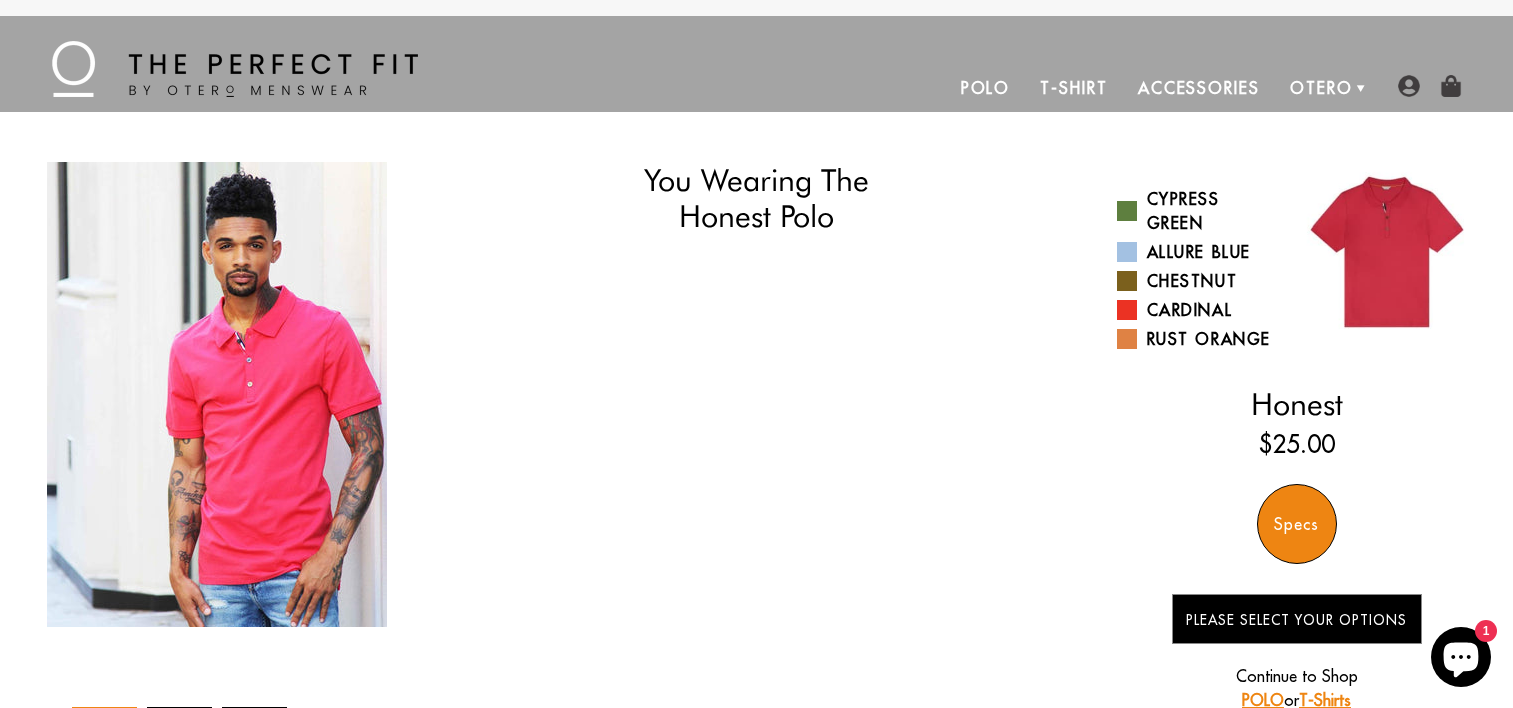 scroll, scrollTop: 0, scrollLeft: 0, axis: both 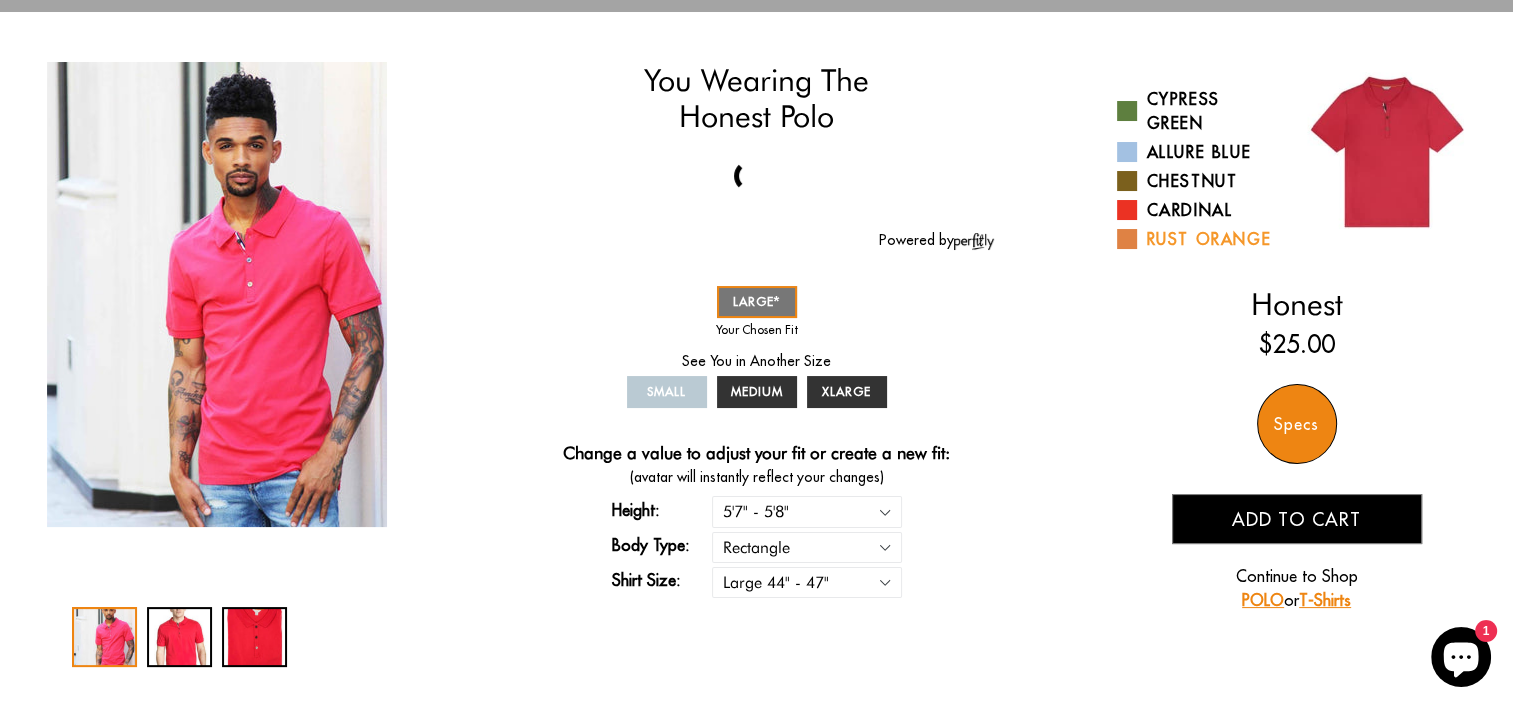 click at bounding box center [1127, 239] 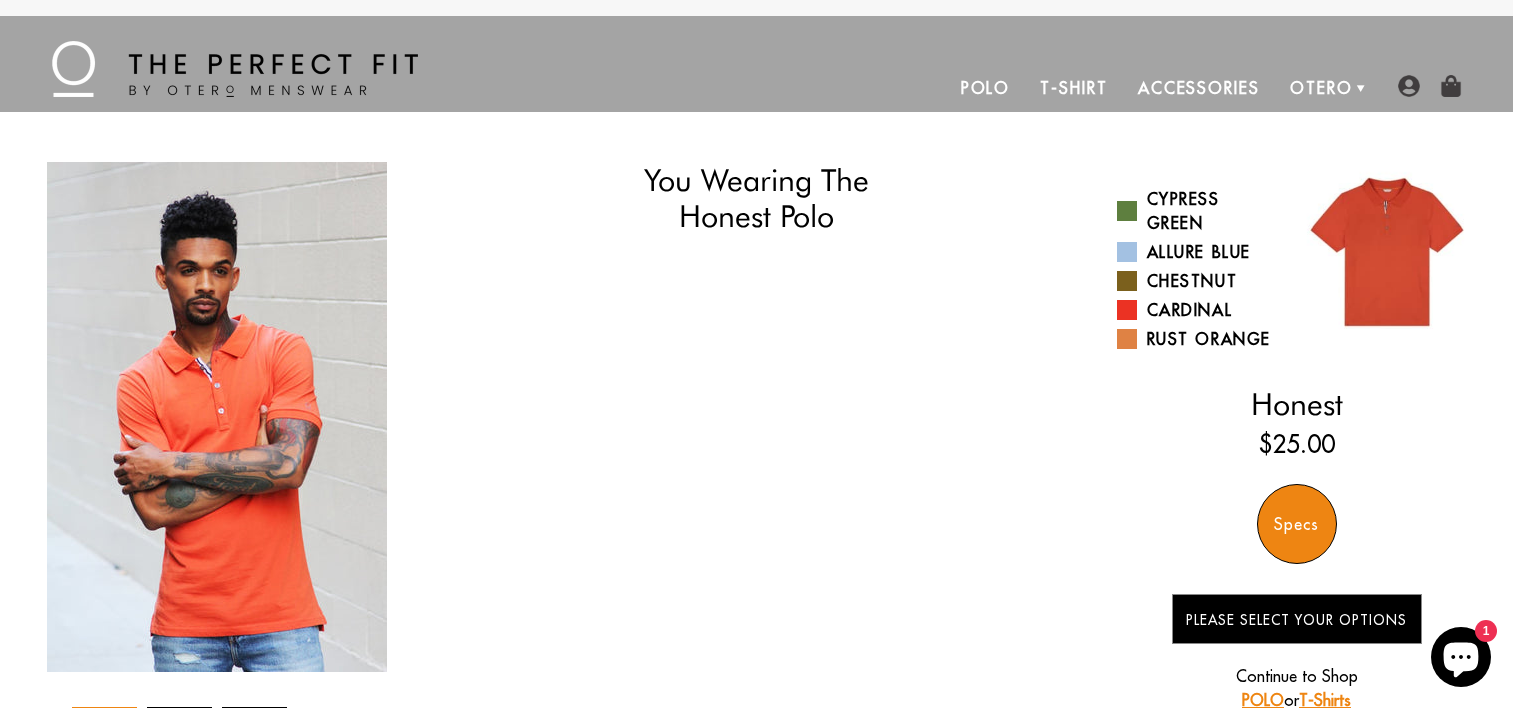 scroll, scrollTop: 0, scrollLeft: 0, axis: both 